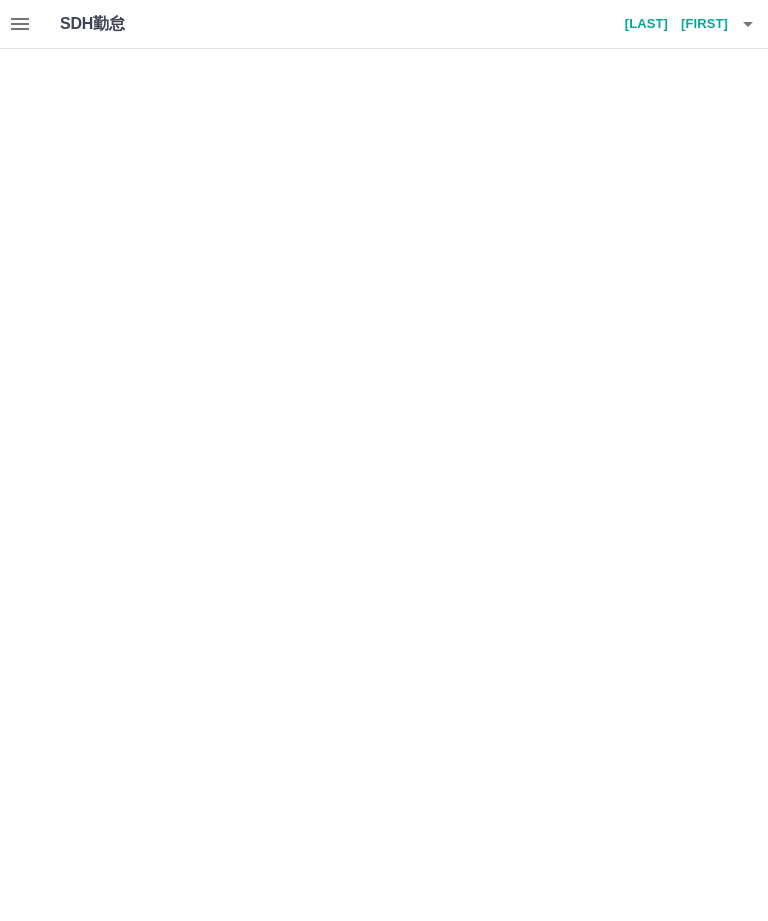 scroll, scrollTop: 0, scrollLeft: 0, axis: both 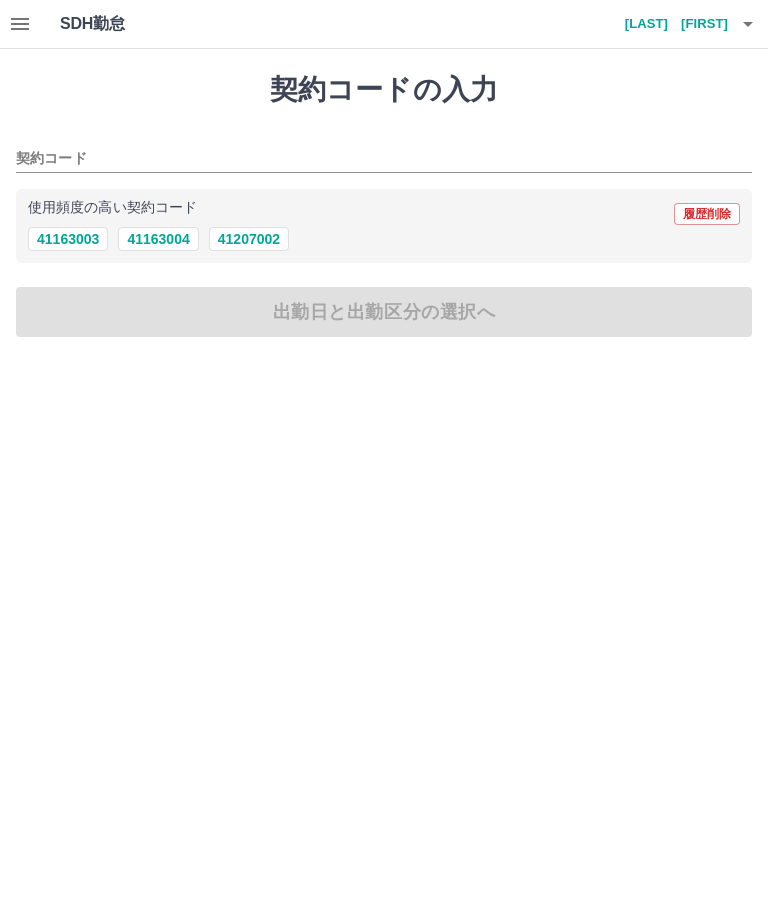 click at bounding box center [748, 24] 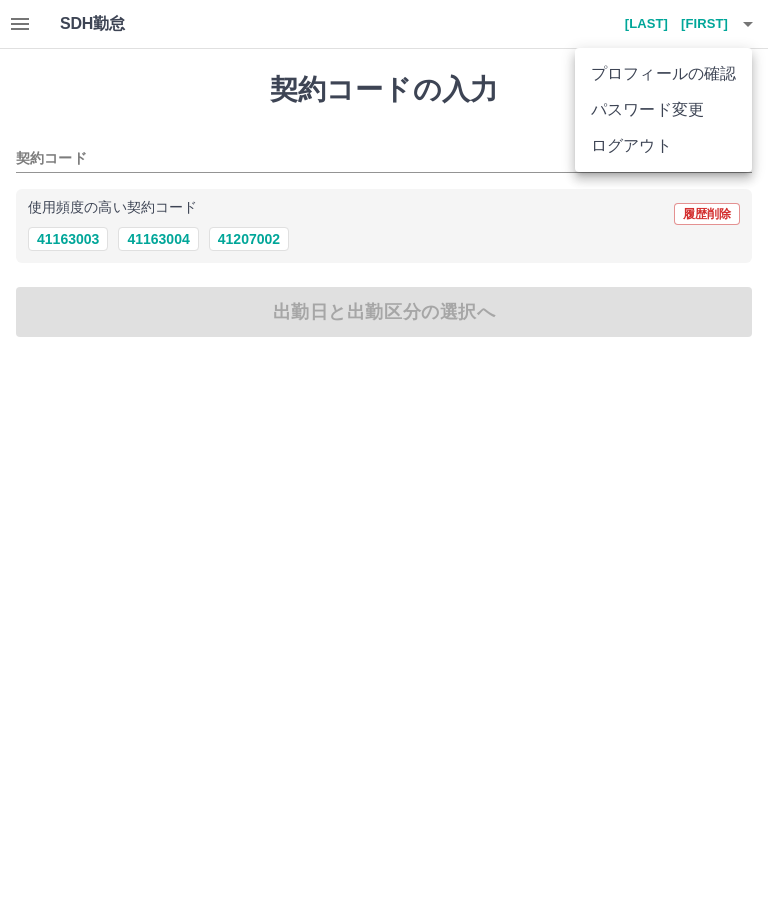 click at bounding box center (384, 460) 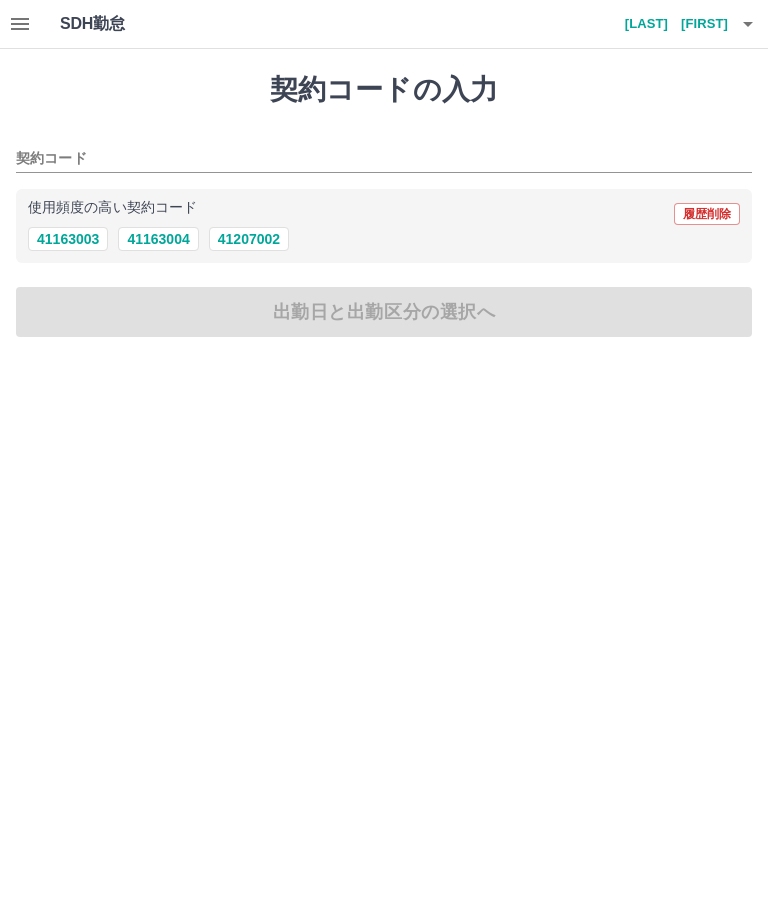 click 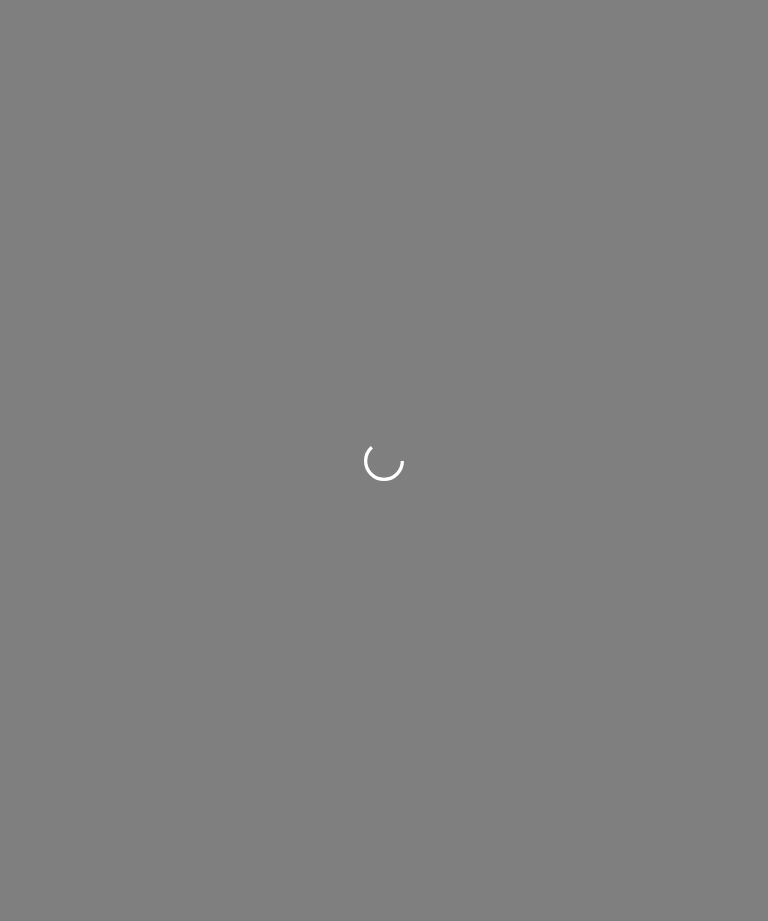 scroll, scrollTop: 0, scrollLeft: 0, axis: both 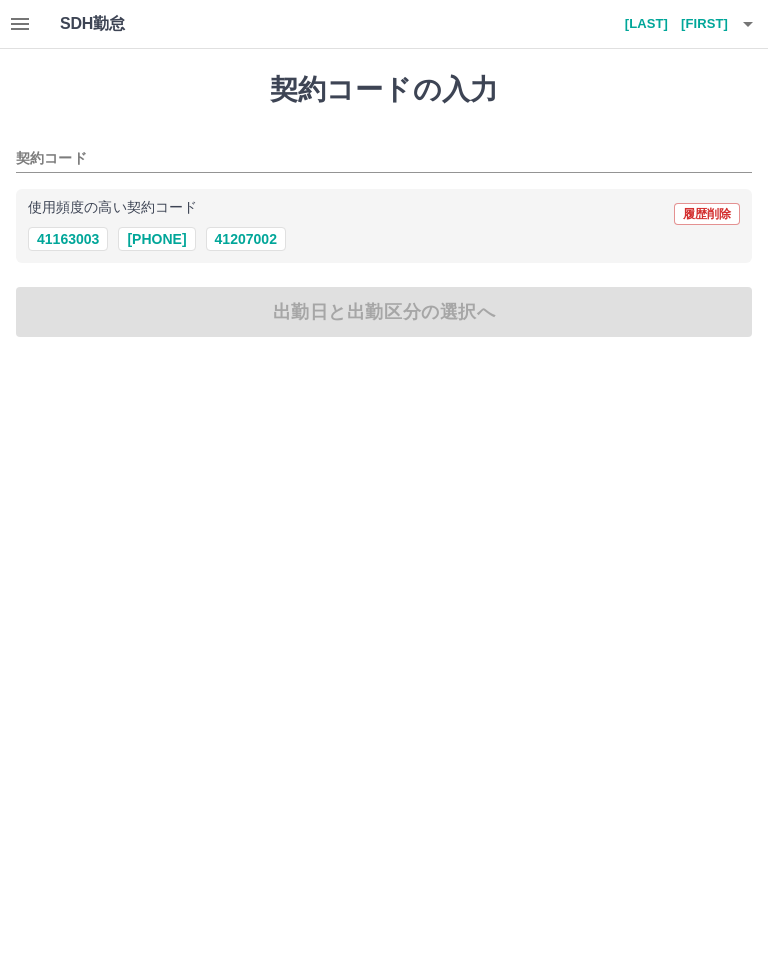 click on "41207002" at bounding box center (246, 239) 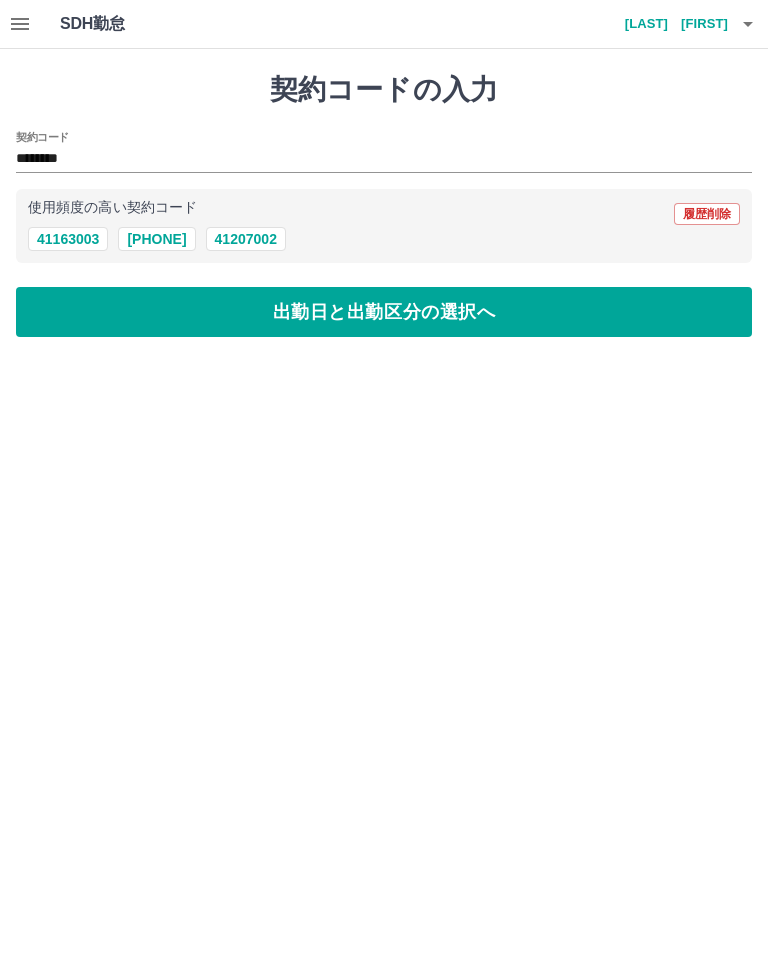 click on "出勤日と出勤区分の選択へ" at bounding box center [384, 312] 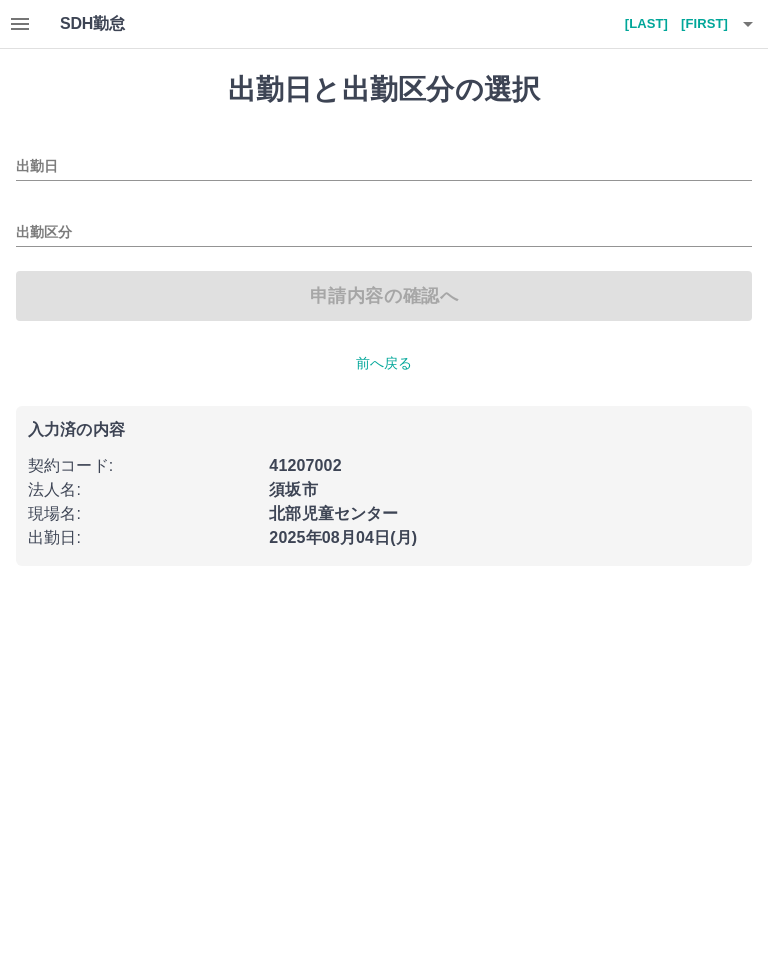 type on "**********" 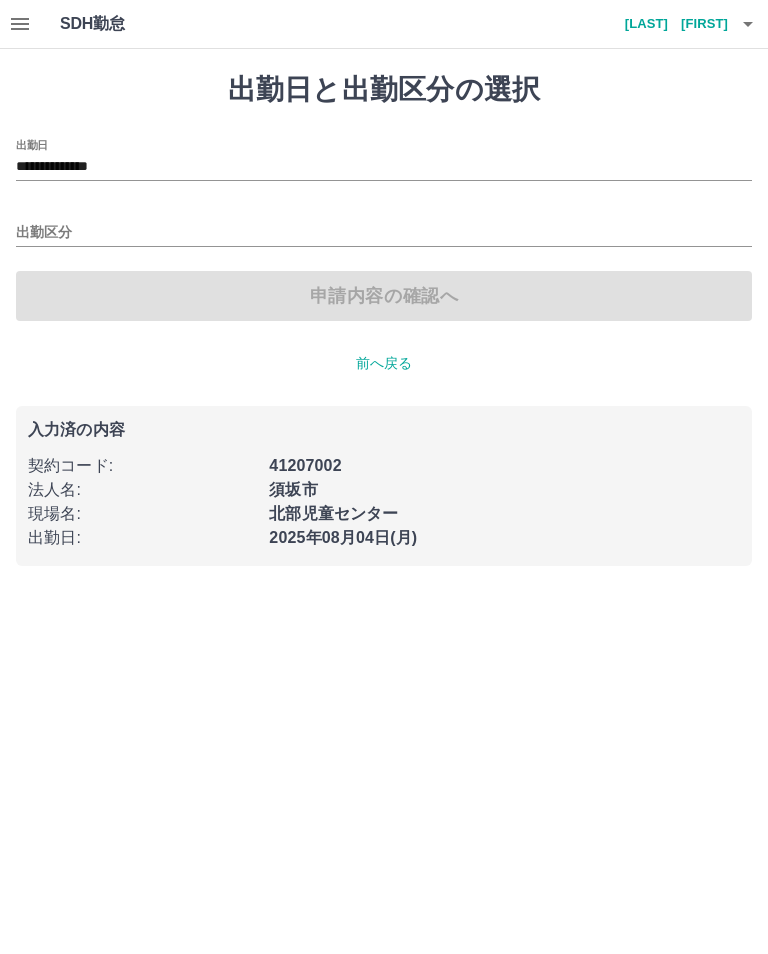 click on "出勤区分" at bounding box center [384, 233] 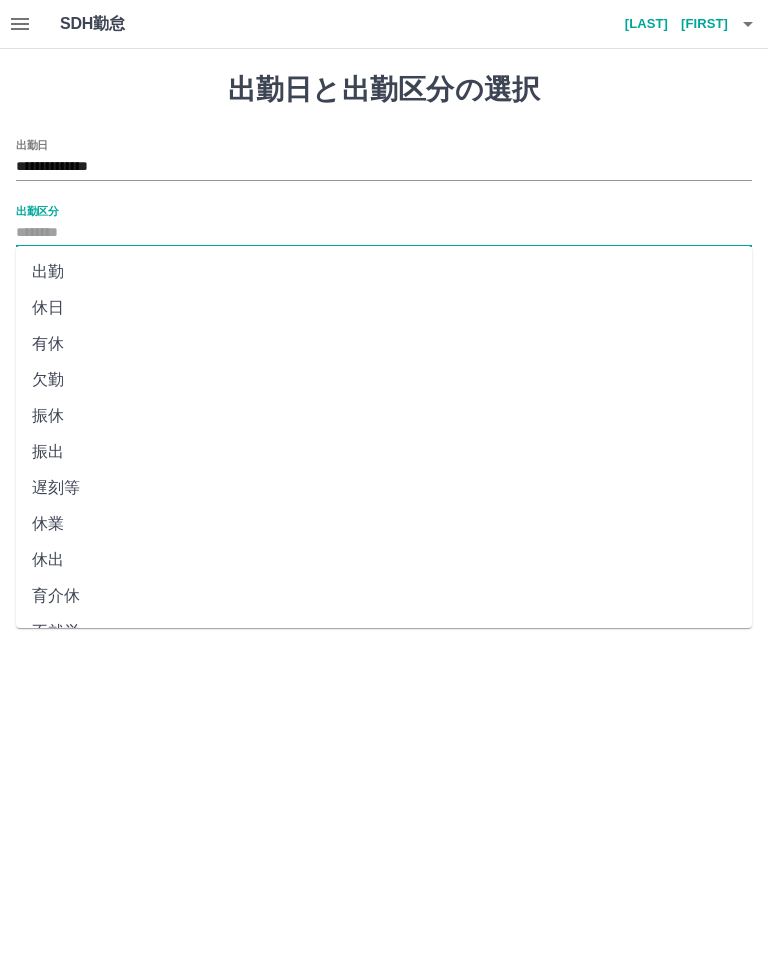 click on "出勤" at bounding box center [384, 272] 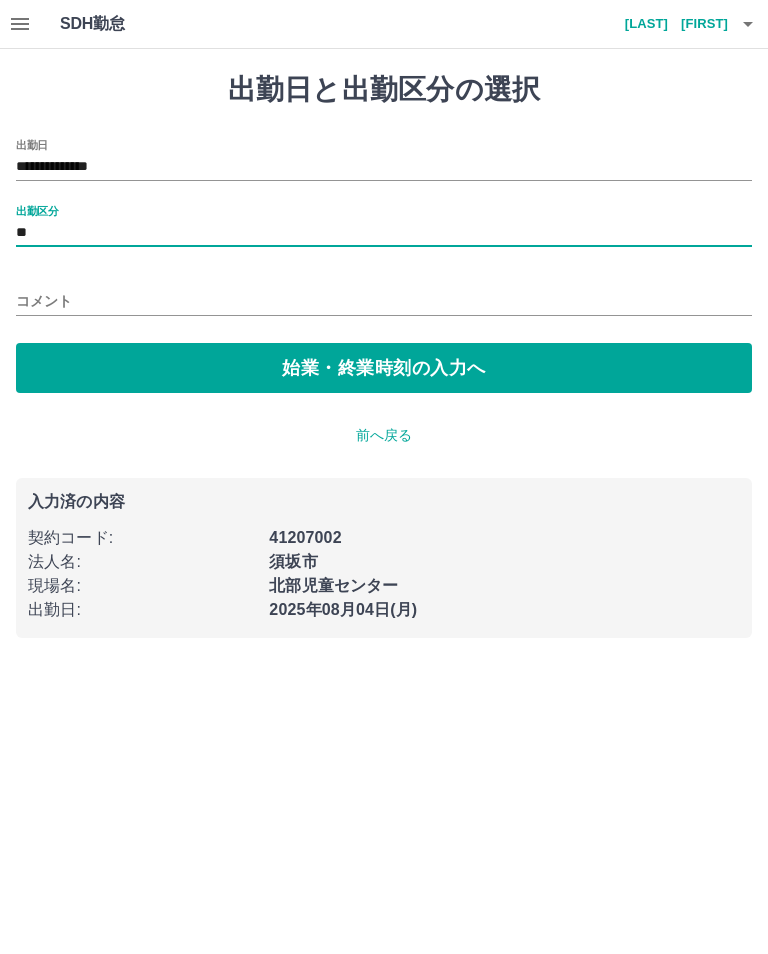 type on "**" 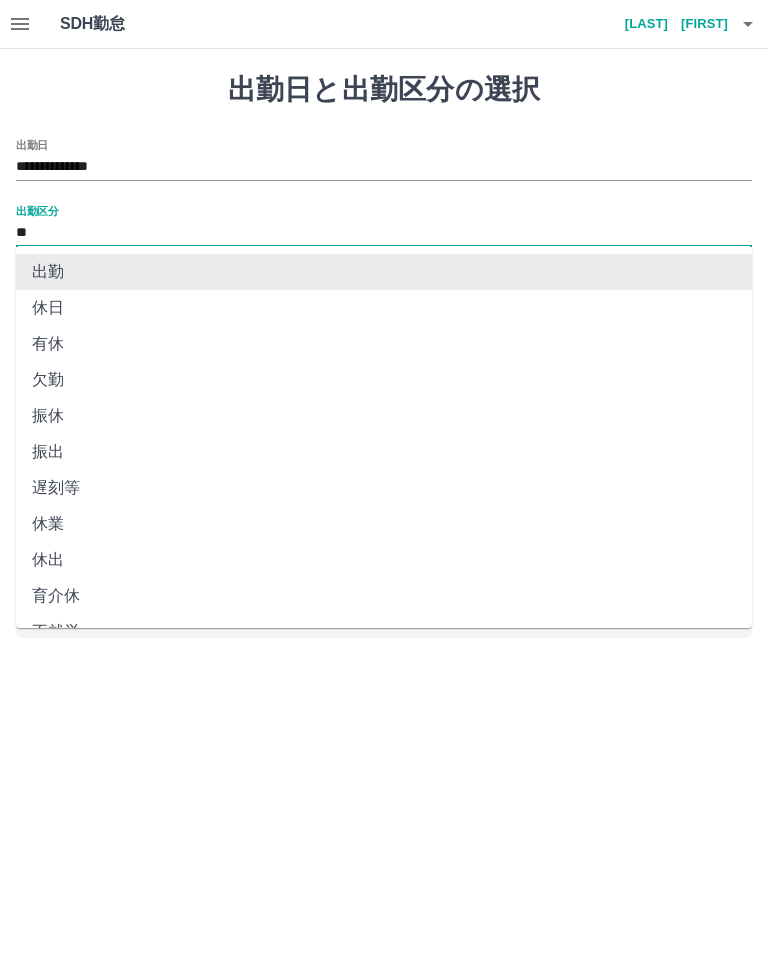 click on "出勤" at bounding box center (384, 272) 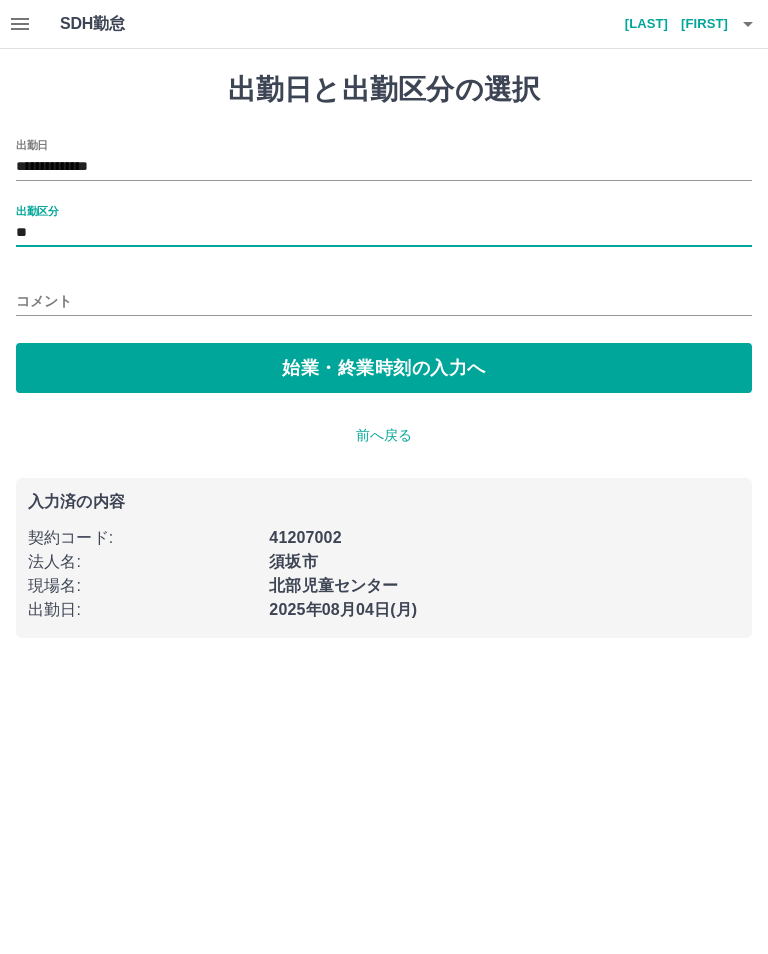 click on "始業・終業時刻の入力へ" at bounding box center [384, 368] 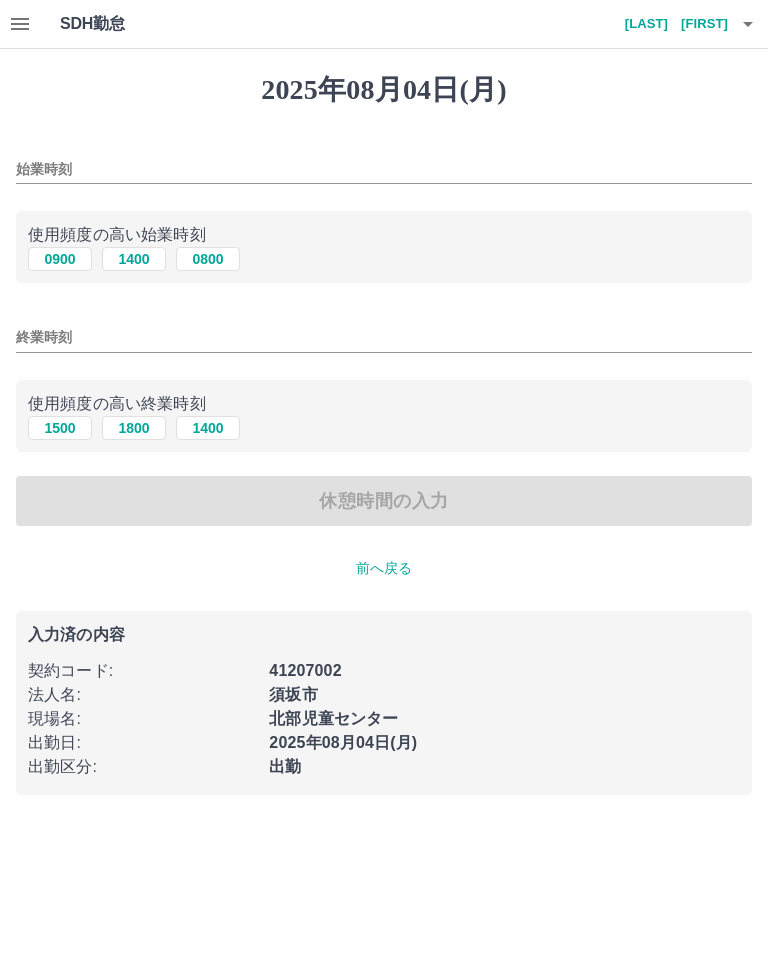 click on "始業時刻" at bounding box center (384, 163) 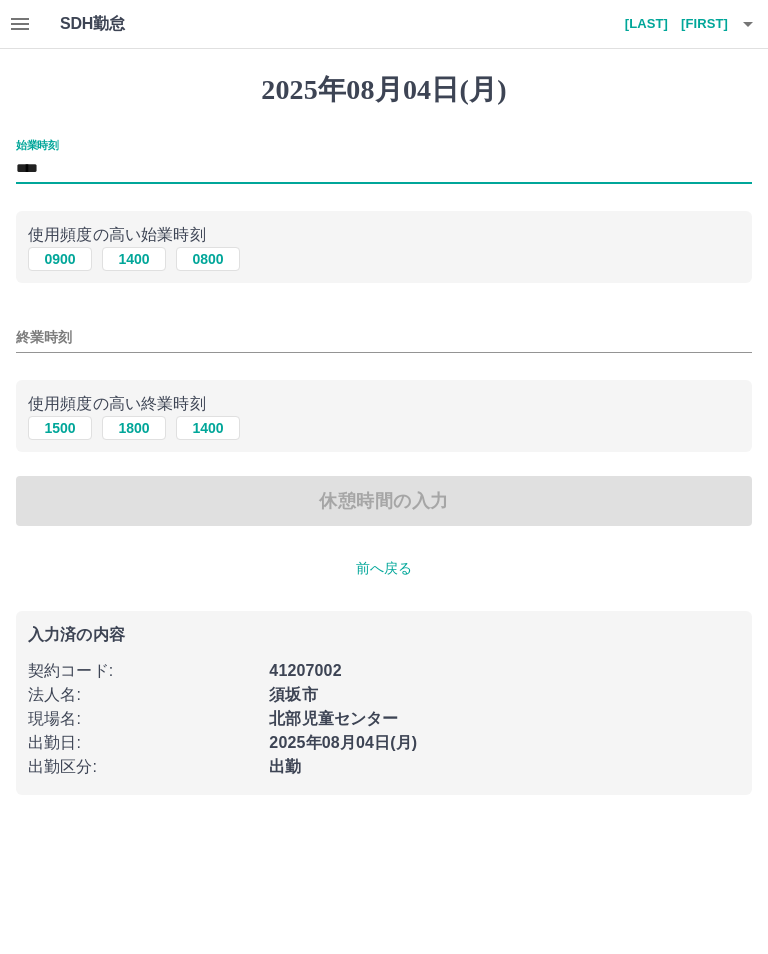 type on "****" 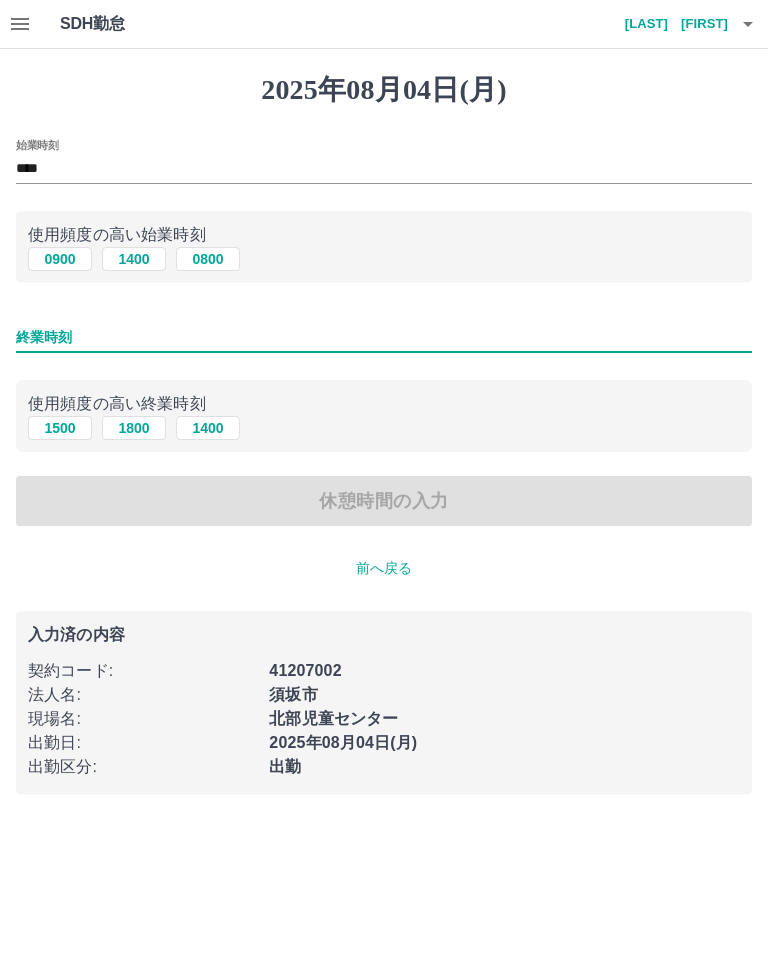 click on "1800" at bounding box center (134, 428) 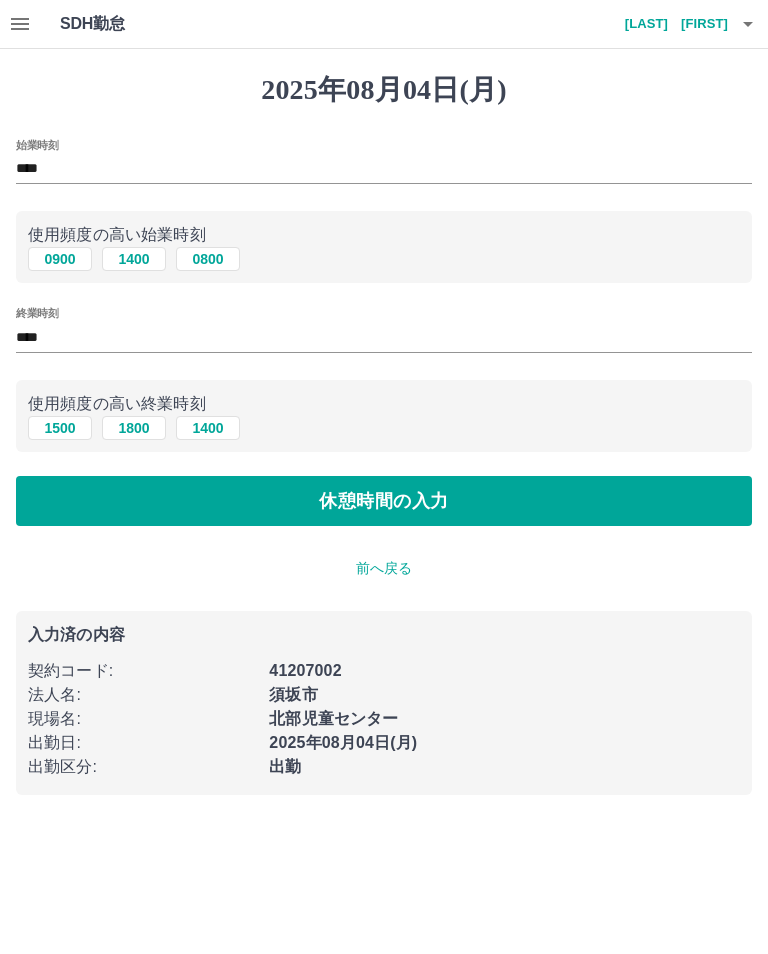 click on "休憩時間の入力" at bounding box center [384, 501] 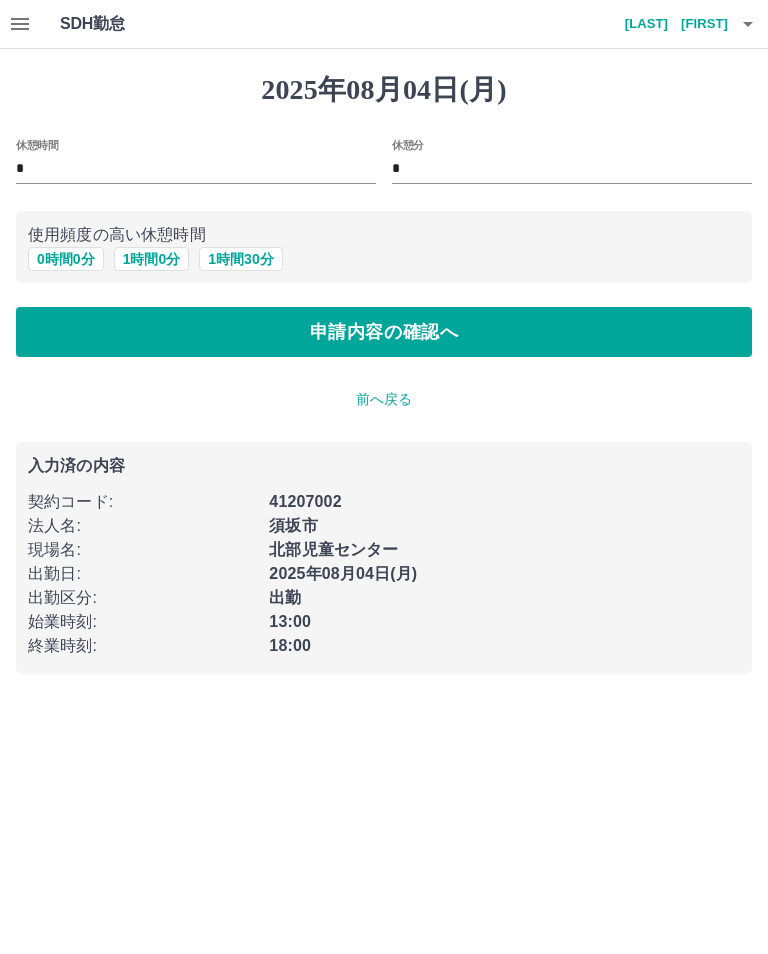 click on "申請内容の確認へ" at bounding box center (384, 332) 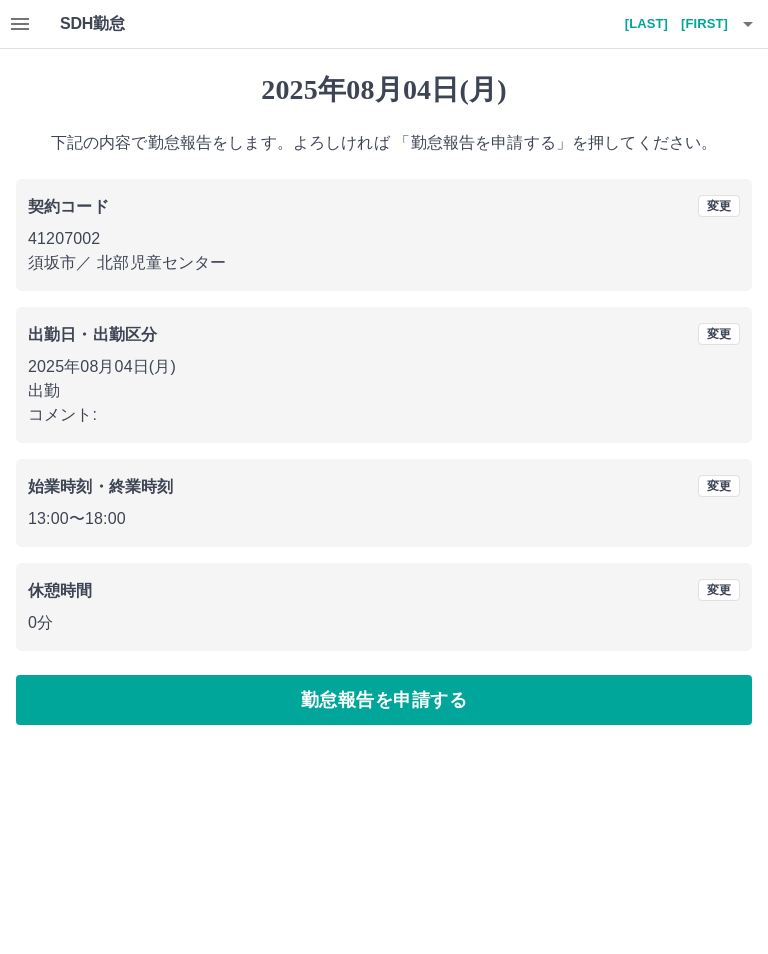 click on "勤怠報告を申請する" at bounding box center [384, 700] 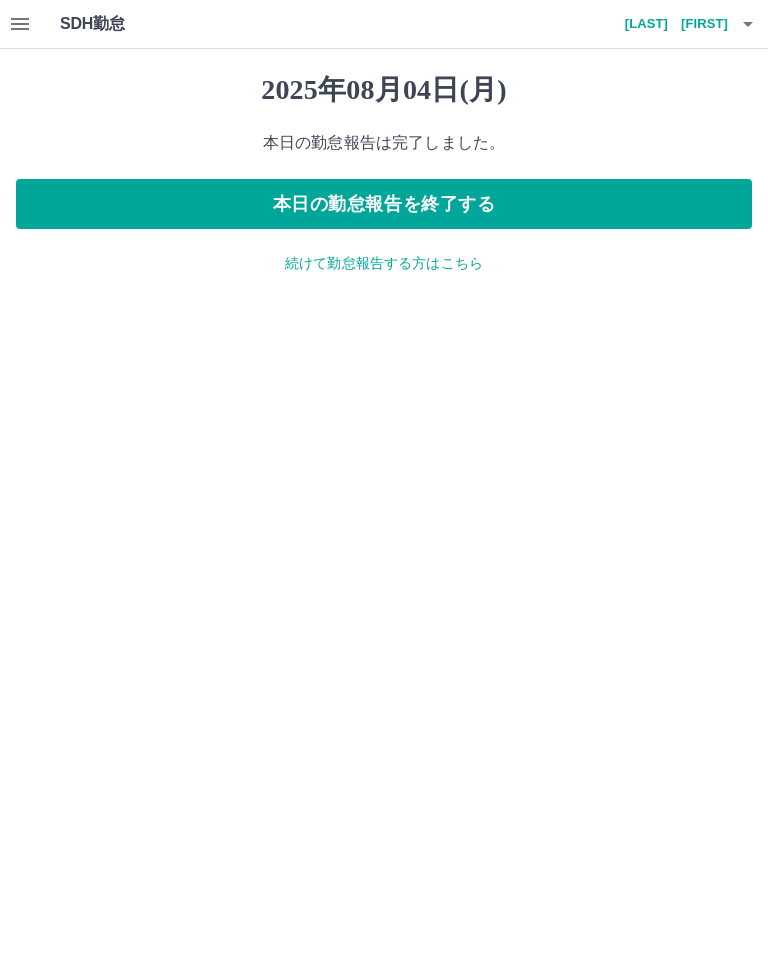 click on "本日の勤怠報告を終了する" at bounding box center [384, 204] 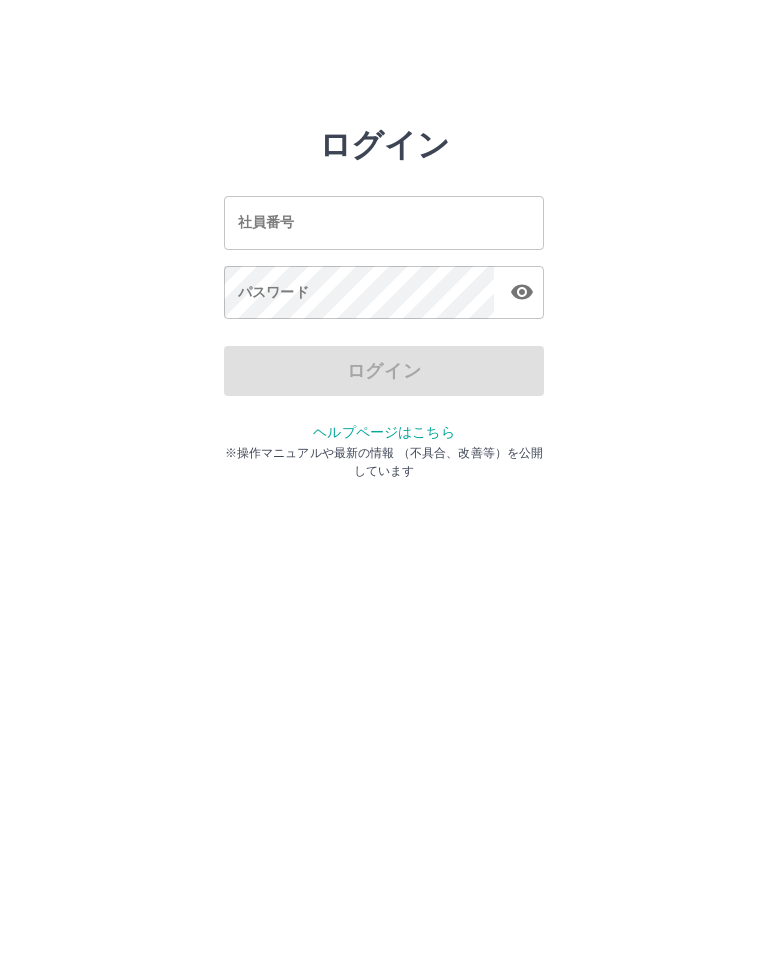 scroll, scrollTop: 0, scrollLeft: 0, axis: both 